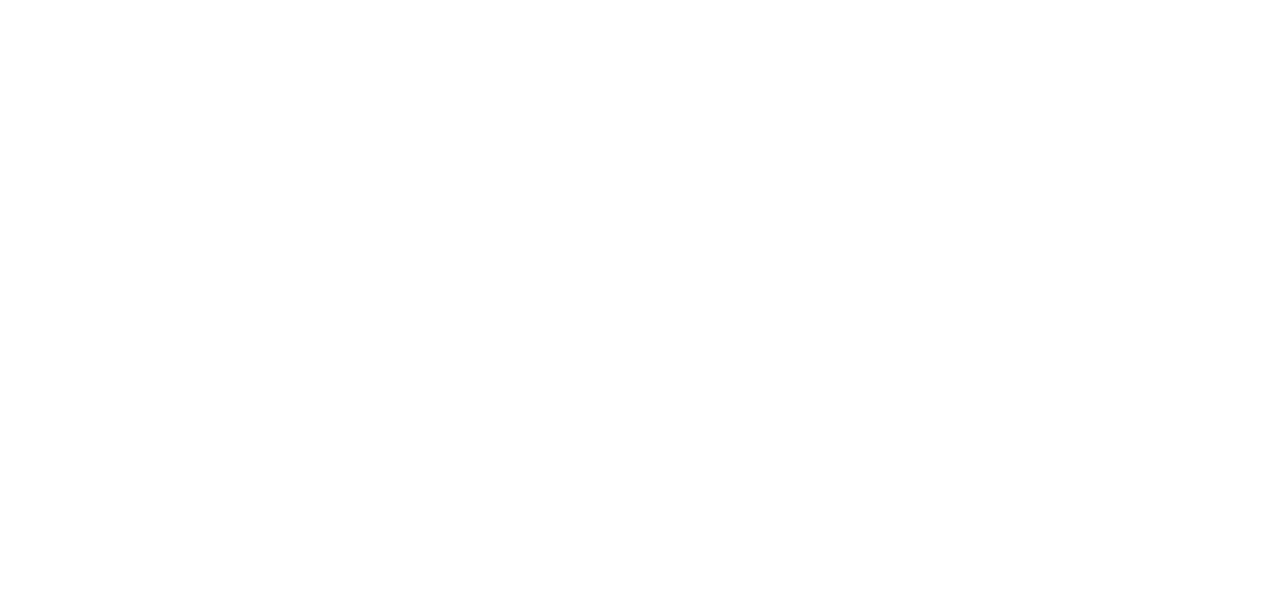 scroll, scrollTop: 0, scrollLeft: 0, axis: both 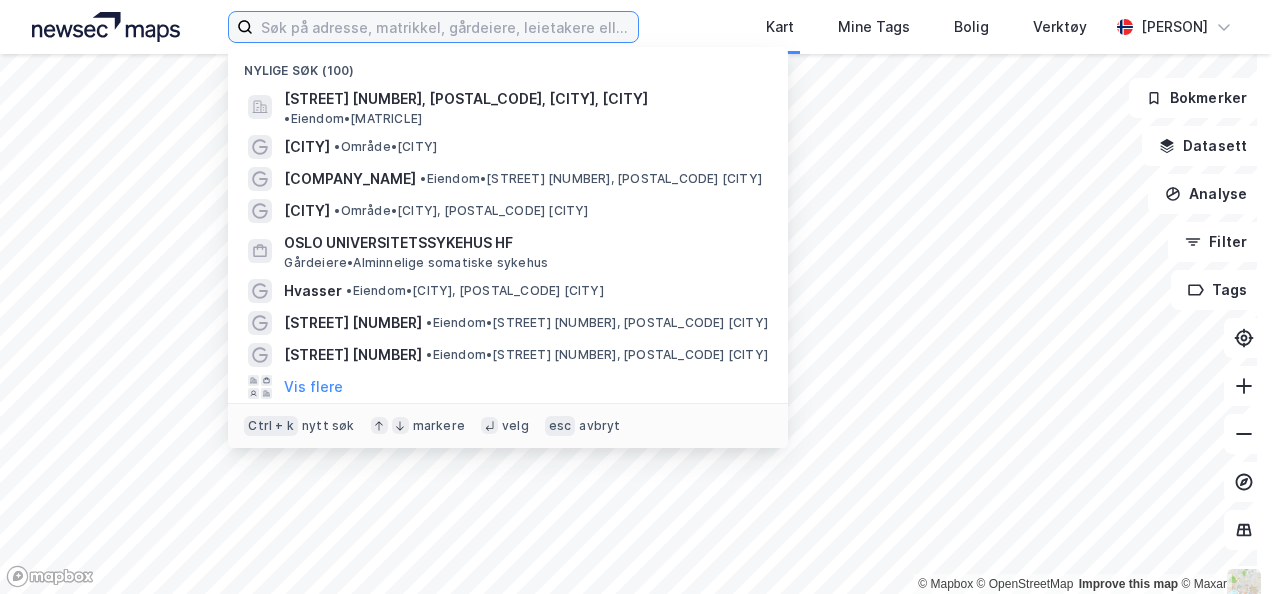 click at bounding box center (445, 27) 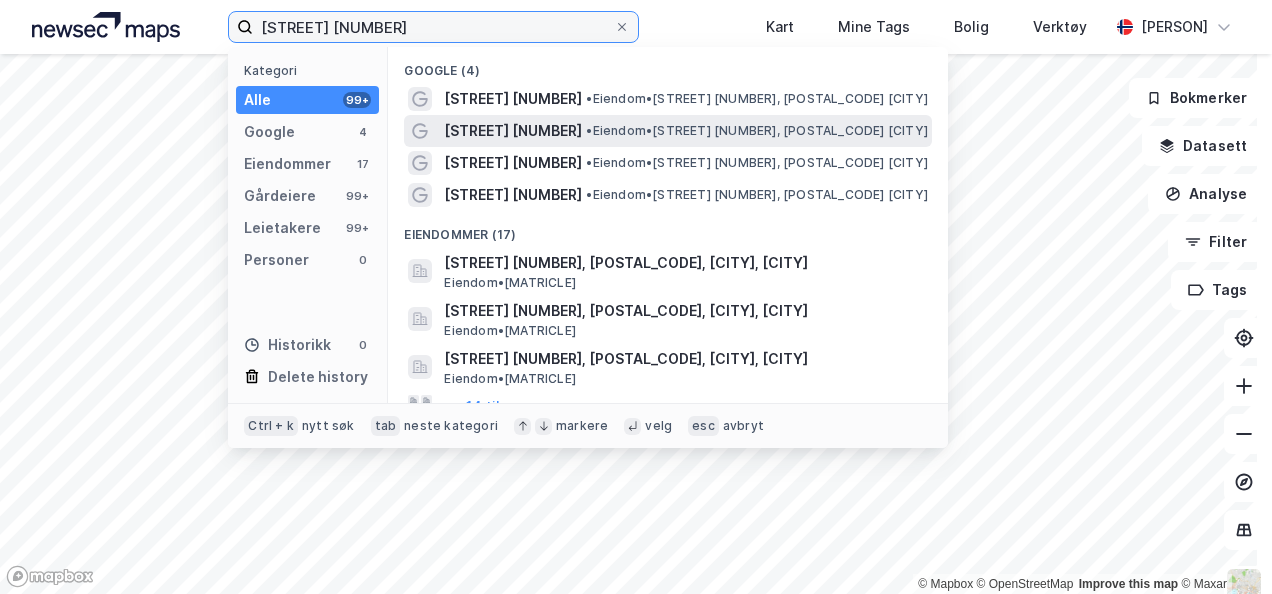 type on "[STREET] [NUMBER]" 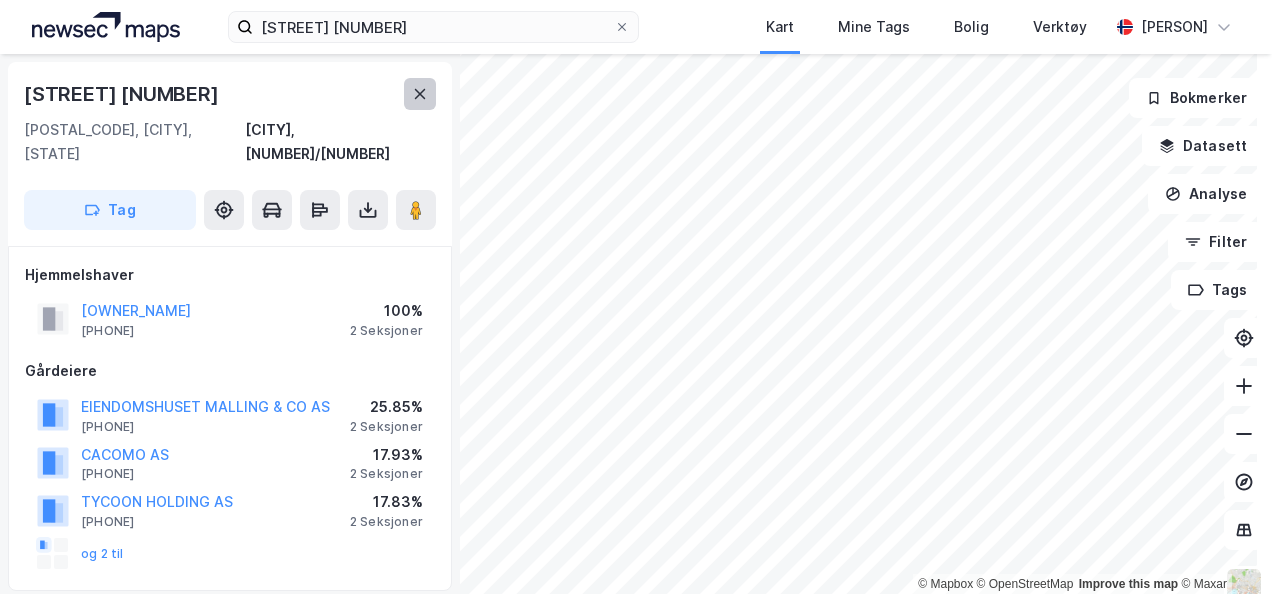 click 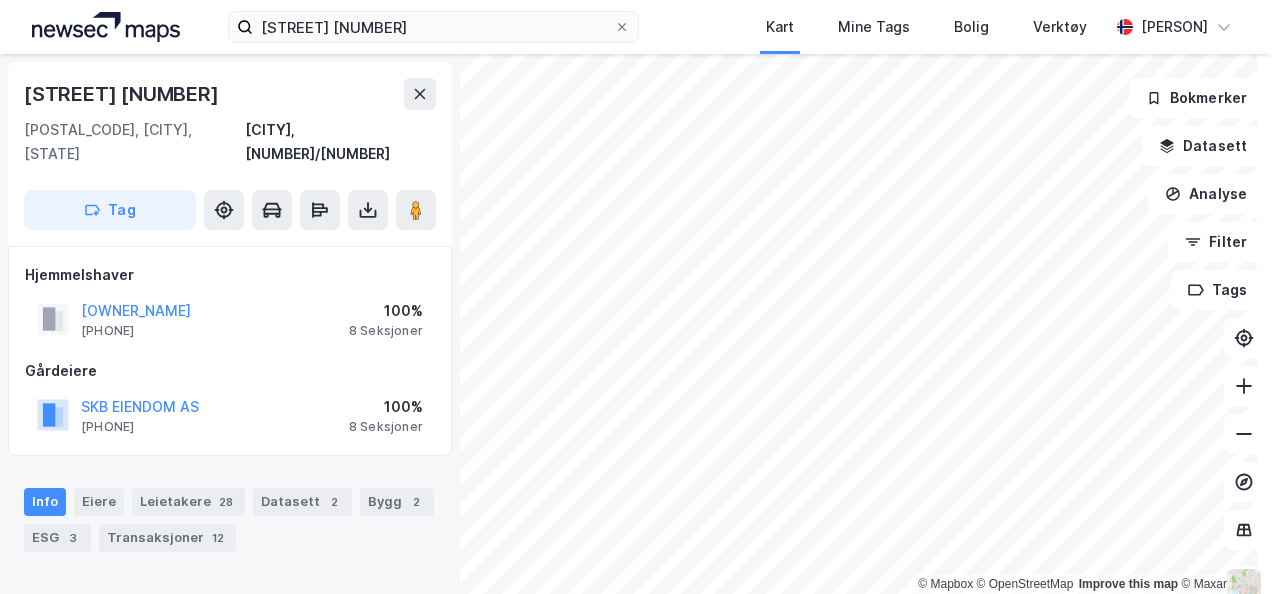 click on "[STREET] [NUMBER] Kart Mine Tags Bolig Verktøy [PERSON] © Mapbox   © OpenStreetMap   Improve this map   © Maxar [STREET] [NUMBER] [POSTAL_CODE], [CITY], [STATE] [CITY], [NUMBER]/[NUMBER] Tag Hjemmelshaver [OWNER_NAME] [PHONE] 100% 8 Seksjoner Gårdeiere [OWNER_NAME] [PHONE] 100% 8 Seksjoner Info Eiere Leietakere 28 Datasett 2 Bygg 2 ESG 3 Transaksjoner 12 Matrikkel [MATRICLE] Tomteareal [AREA] Bruksareal (BRA) 0 ㎡ Eiendomstype — Antall leietakere 28 Punktleie Nei Festegrunn Nei Tinglyst Ja Arealplaner Miljøstatus Seksjonert Eiendommen er delt i flere seksjoner Bokmerker Datasett Analyse Filter Tags" at bounding box center (636, 297) 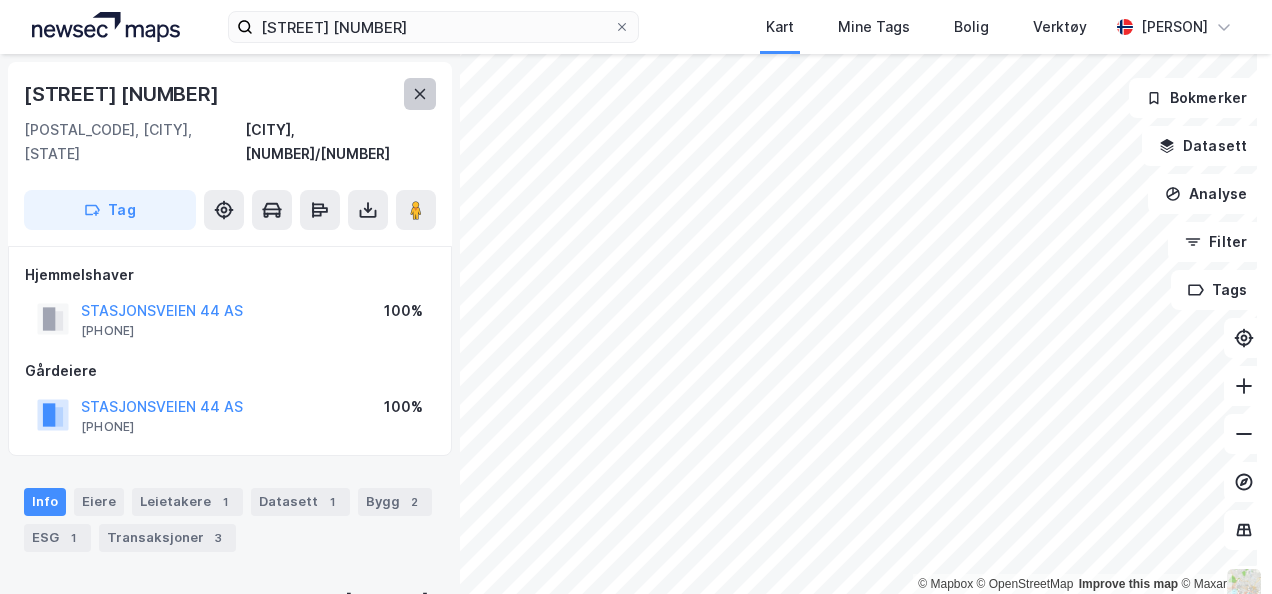 click 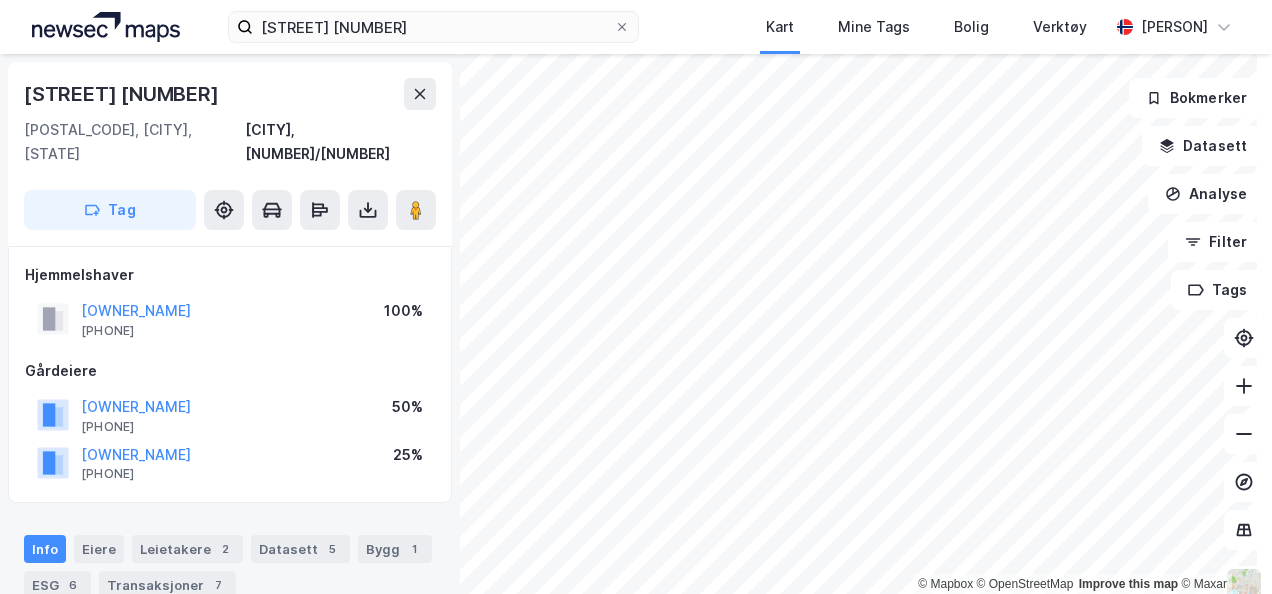 click on "[STREET] [NUMBER] Kart Mine Tags Bolig Verktøy [PERSON] © Mapbox   © OpenStreetMap   Improve this map   © Maxar [STREET] [NUMBER] [POSTAL_CODE], [CITY], [STATE] [CITY], [NUMBER]/[NUMBER] Tag Hjemmelshaver [OWNER_NAME] [PHONE] 100% Gårdeiere [OWNER_NAME] [PHONE] 50% [OWNER_NAME] [PHONE] 25% Info Eiere Leietakere 2 Datasett 5 Bygg 1 ESG 6 Transaksjoner 7 Matrikkel [MATRICLE] Tomteareal [AREA] Bruksareal (BRA) [AREA] Eiendomstype Kontor, Handel Antall leietakere 2 Punktleie Nei Festegrunn Nei Tinglyst Ja Arealplaner Miljøstatus Bokmerker Datasett Analyse Filter Tags" at bounding box center (636, 297) 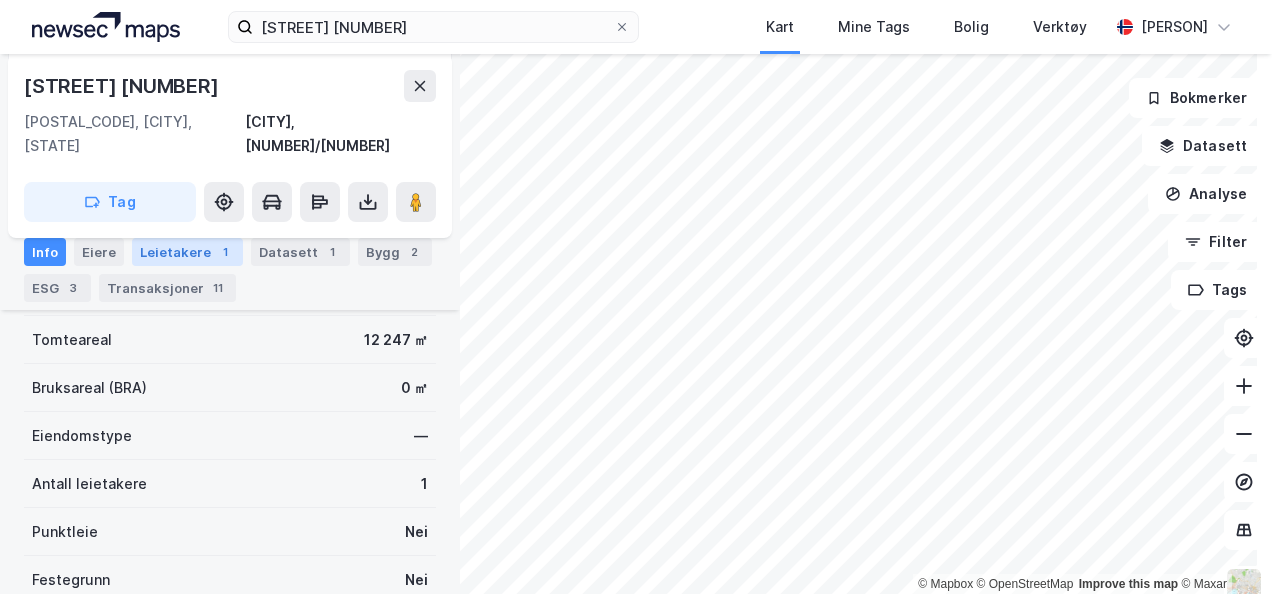 click on "Leietakere 1" at bounding box center [187, 252] 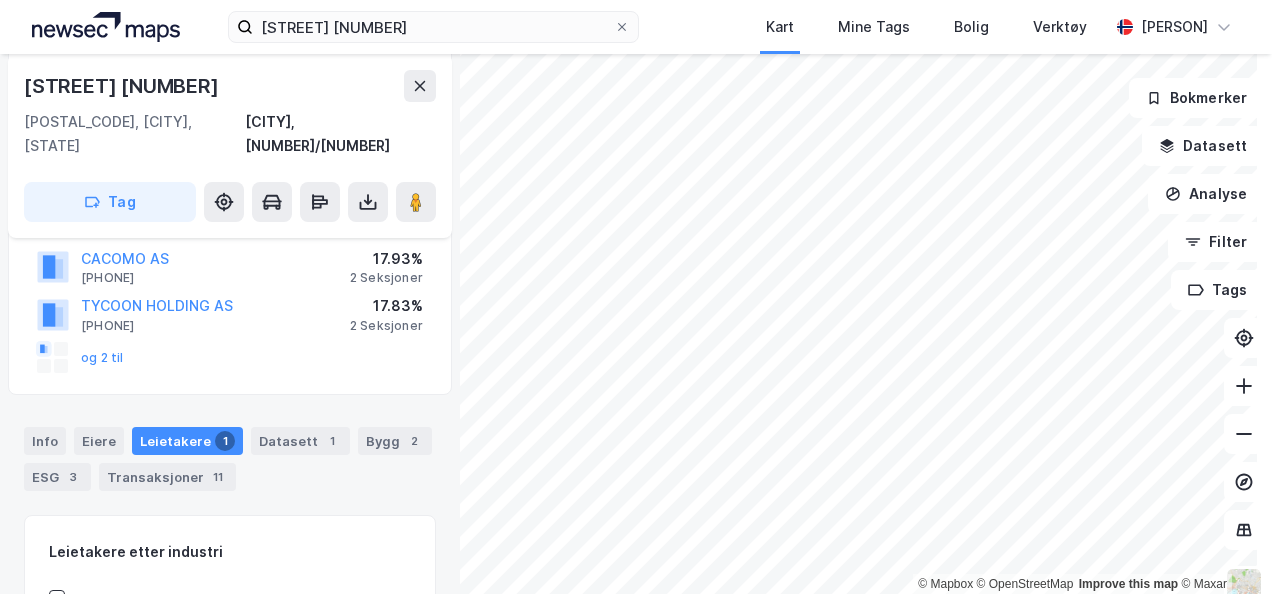 scroll, scrollTop: 194, scrollLeft: 0, axis: vertical 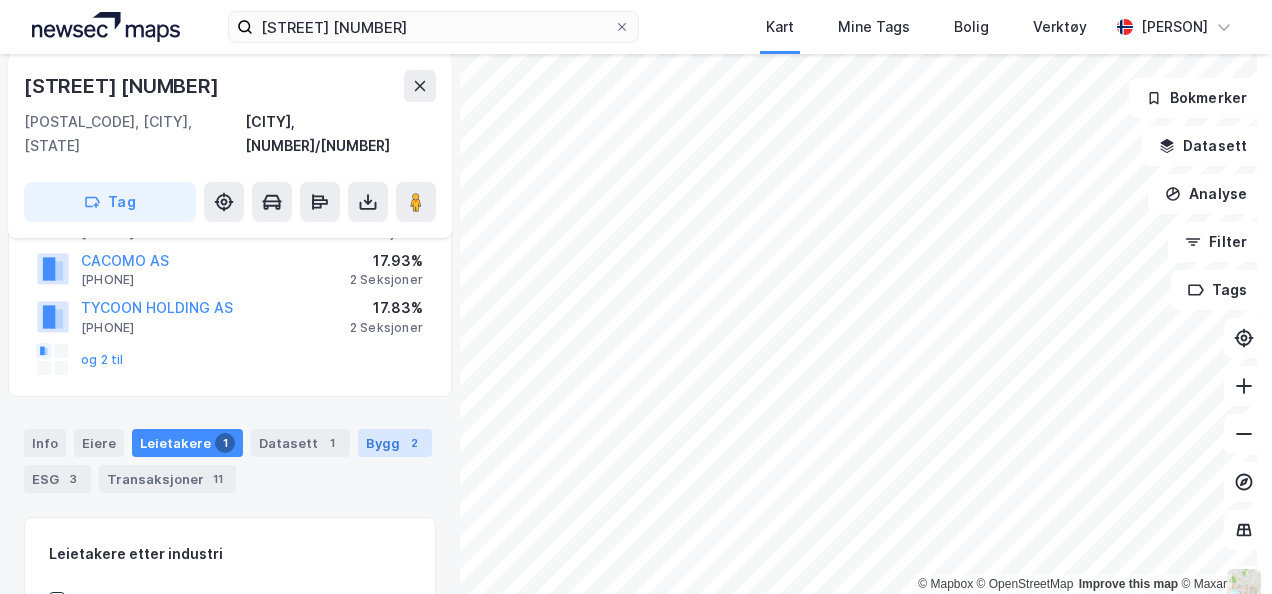 click on "Bygg 2" at bounding box center (395, 443) 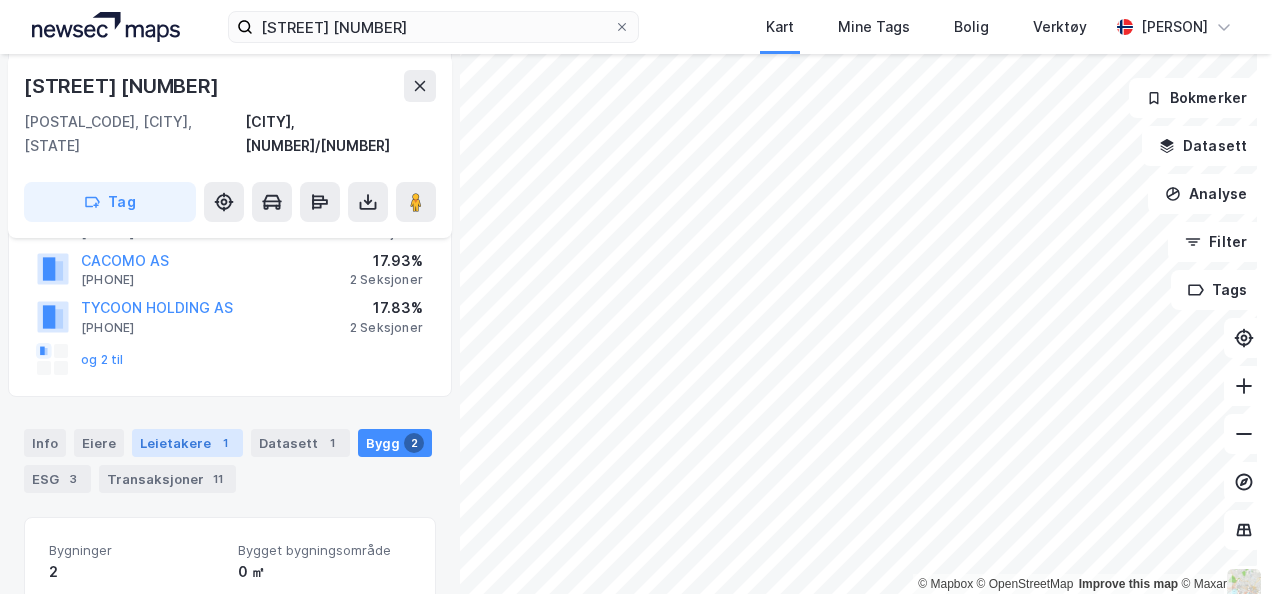 click on "Leietakere 1" at bounding box center (187, 443) 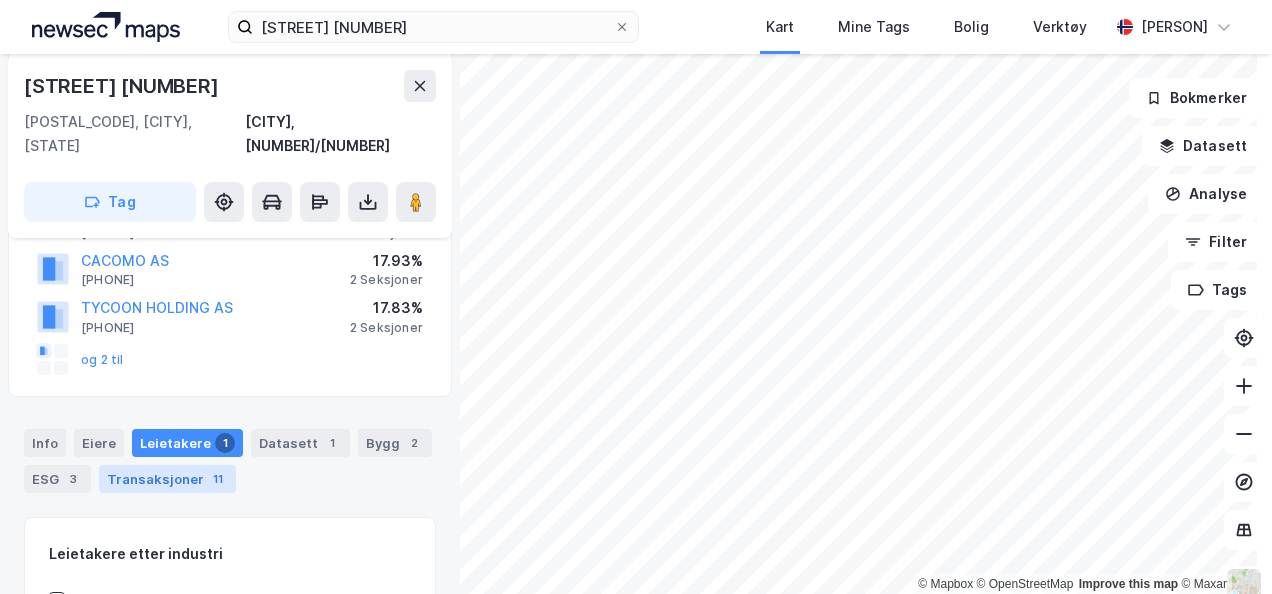 click on "Transaksjoner 11" at bounding box center (167, 479) 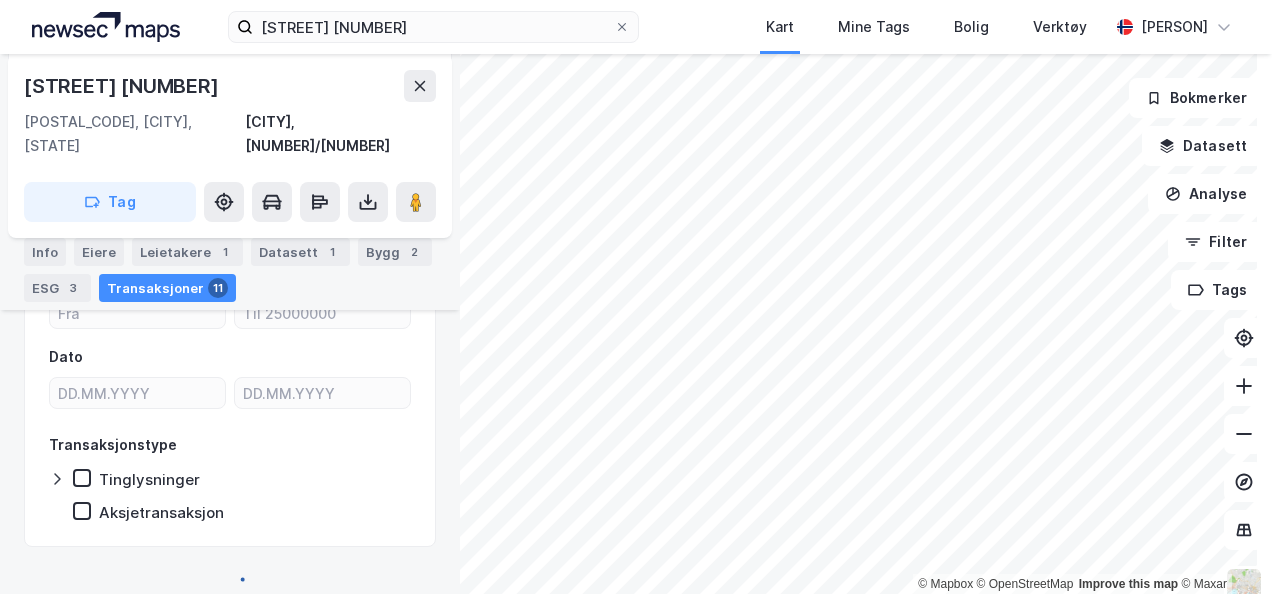 scroll, scrollTop: 317, scrollLeft: 0, axis: vertical 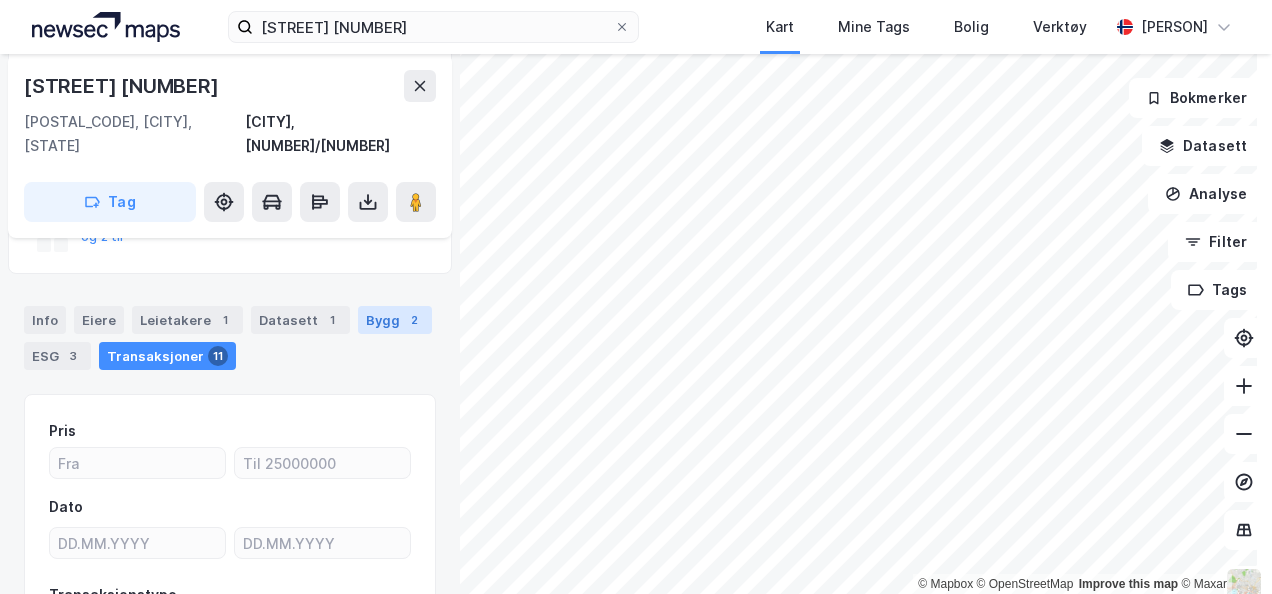 click on "Bygg 2" at bounding box center [395, 320] 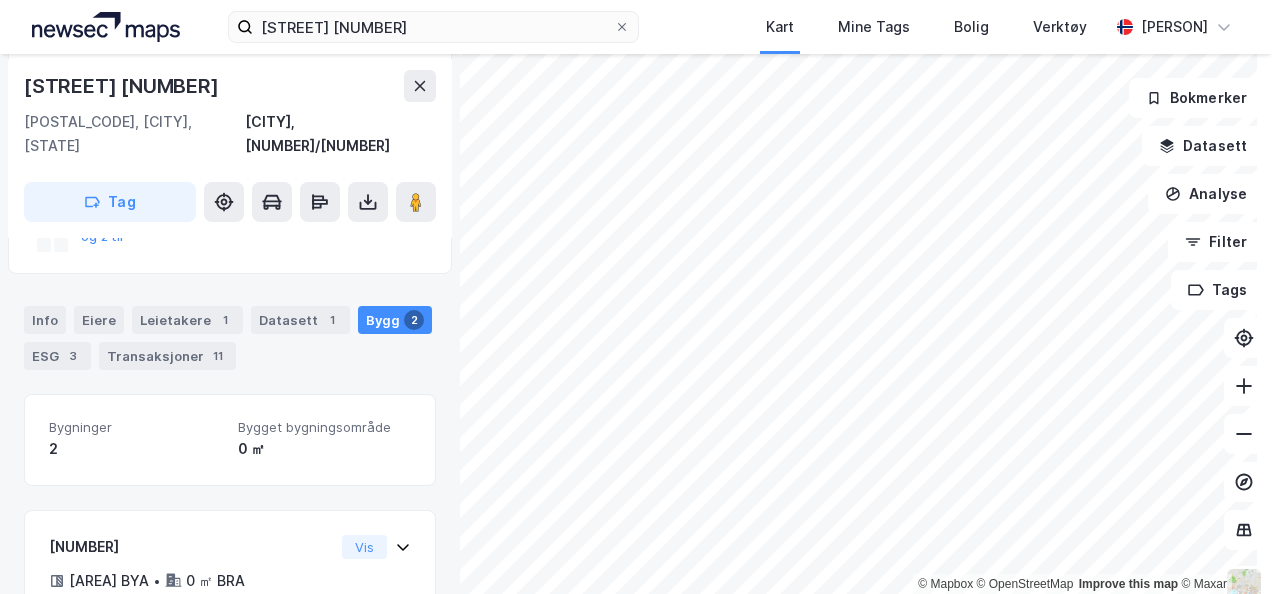 scroll, scrollTop: 12, scrollLeft: 0, axis: vertical 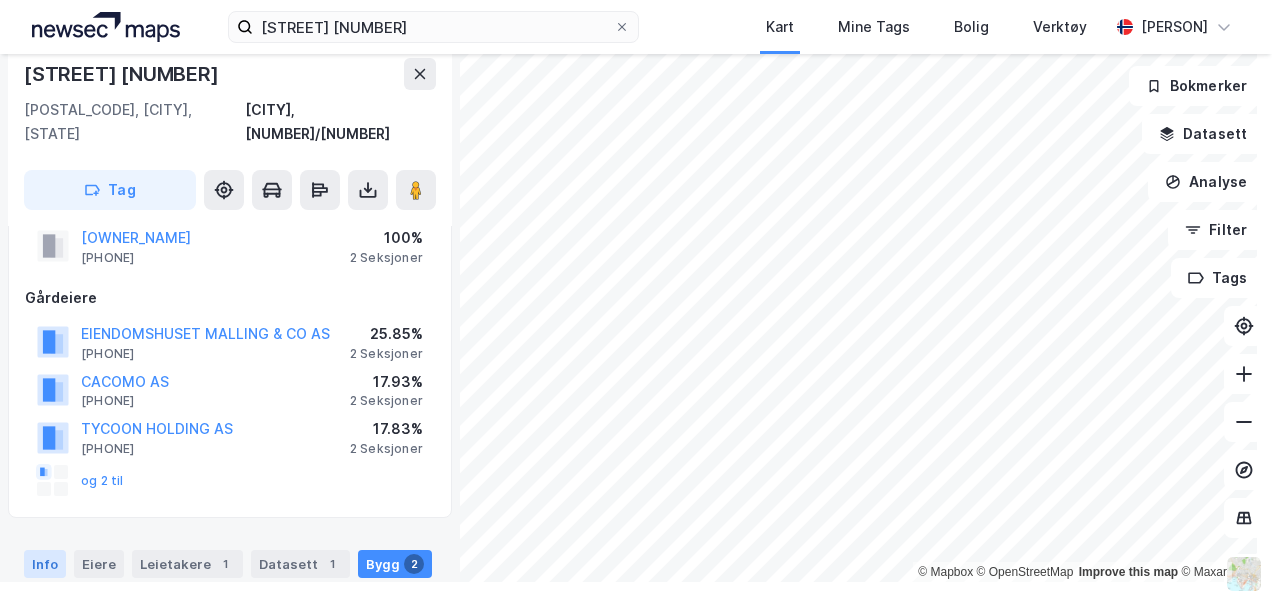 click on "Info" at bounding box center (45, 564) 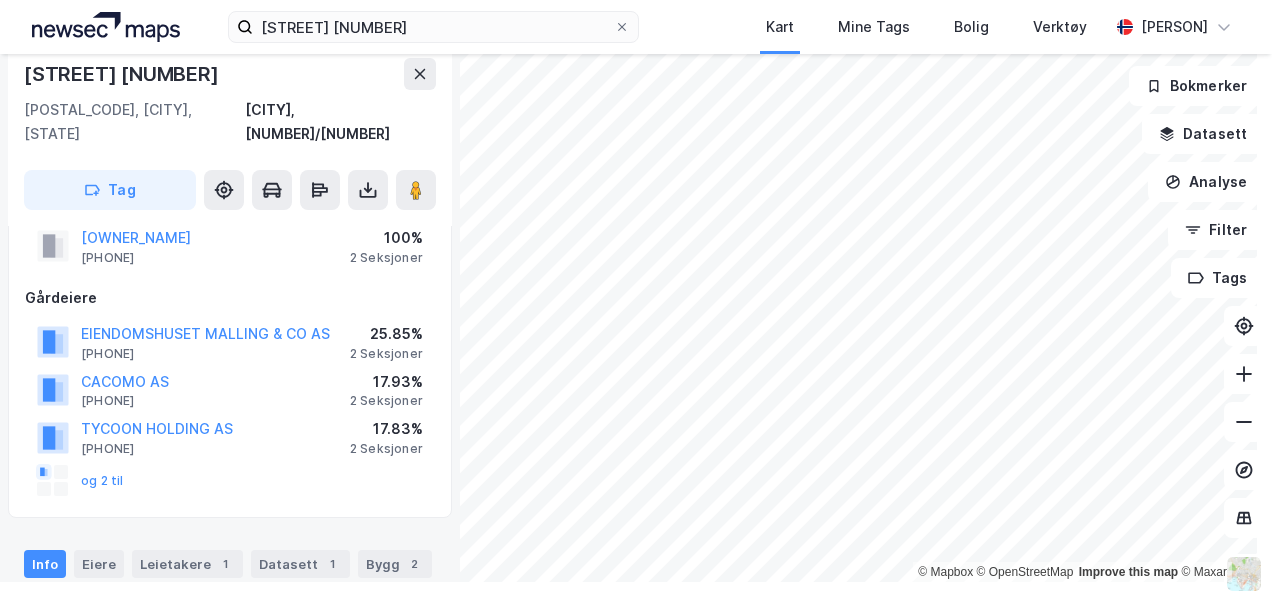 click on "Info" at bounding box center (45, 564) 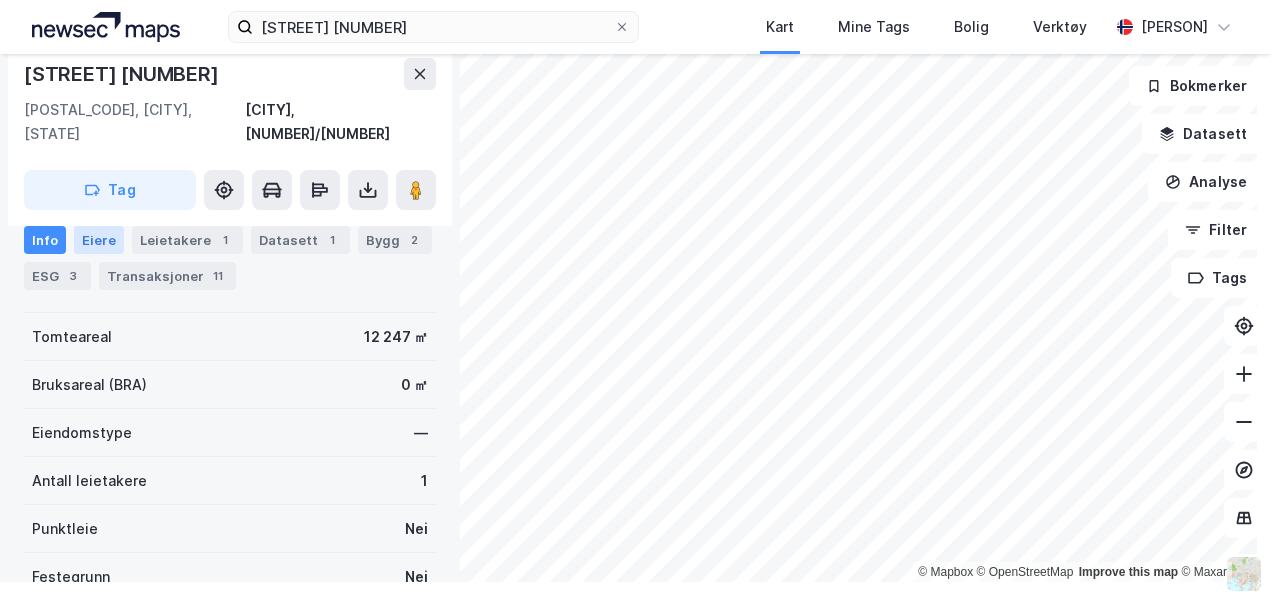 scroll, scrollTop: 431, scrollLeft: 0, axis: vertical 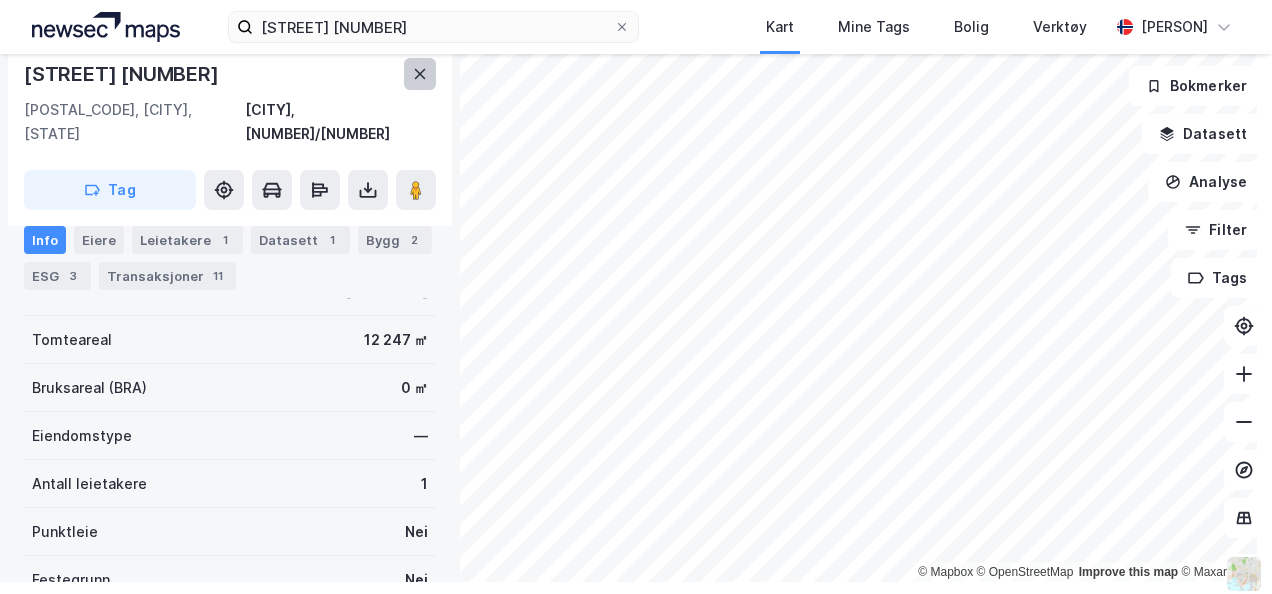 click at bounding box center [420, 74] 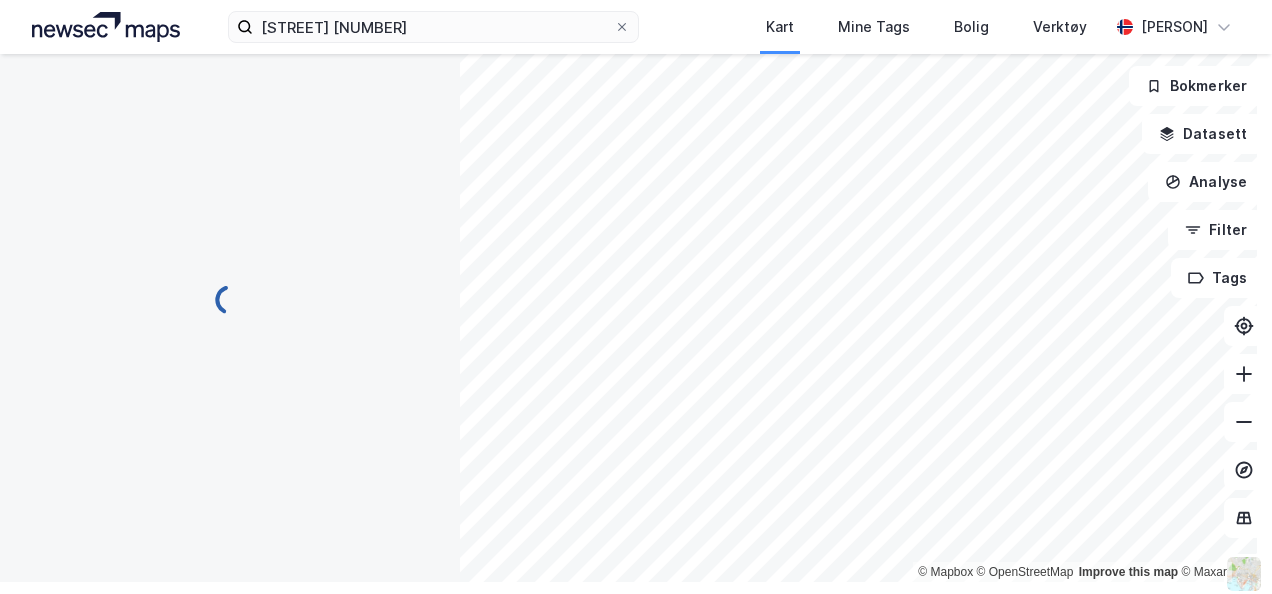 scroll, scrollTop: 431, scrollLeft: 0, axis: vertical 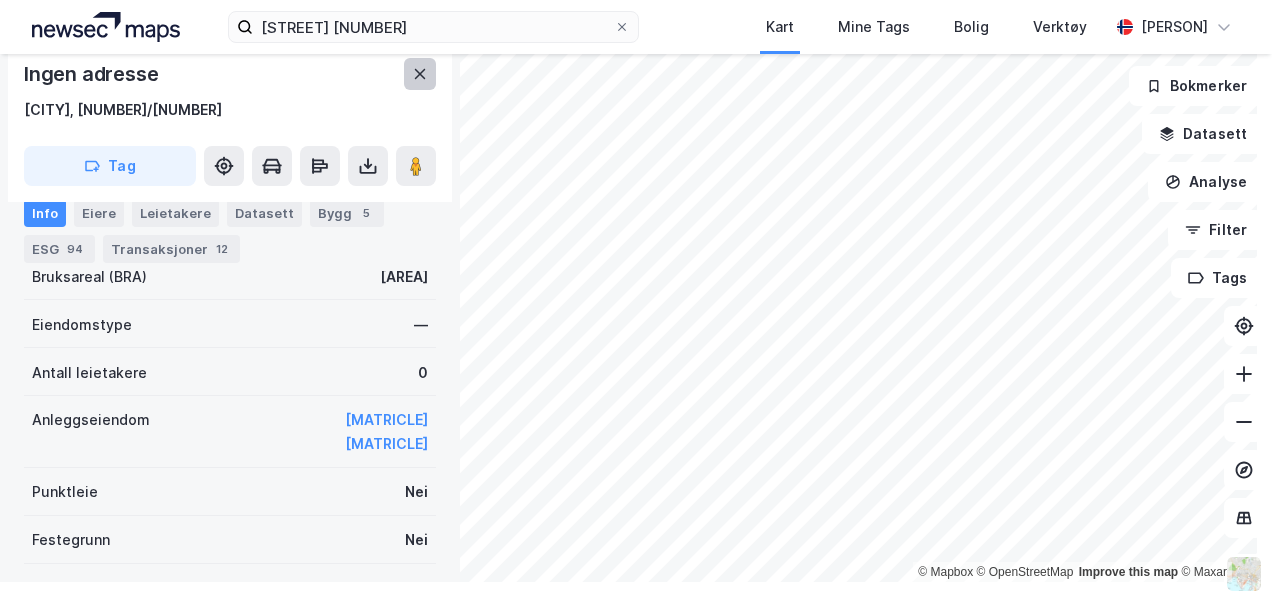 click 